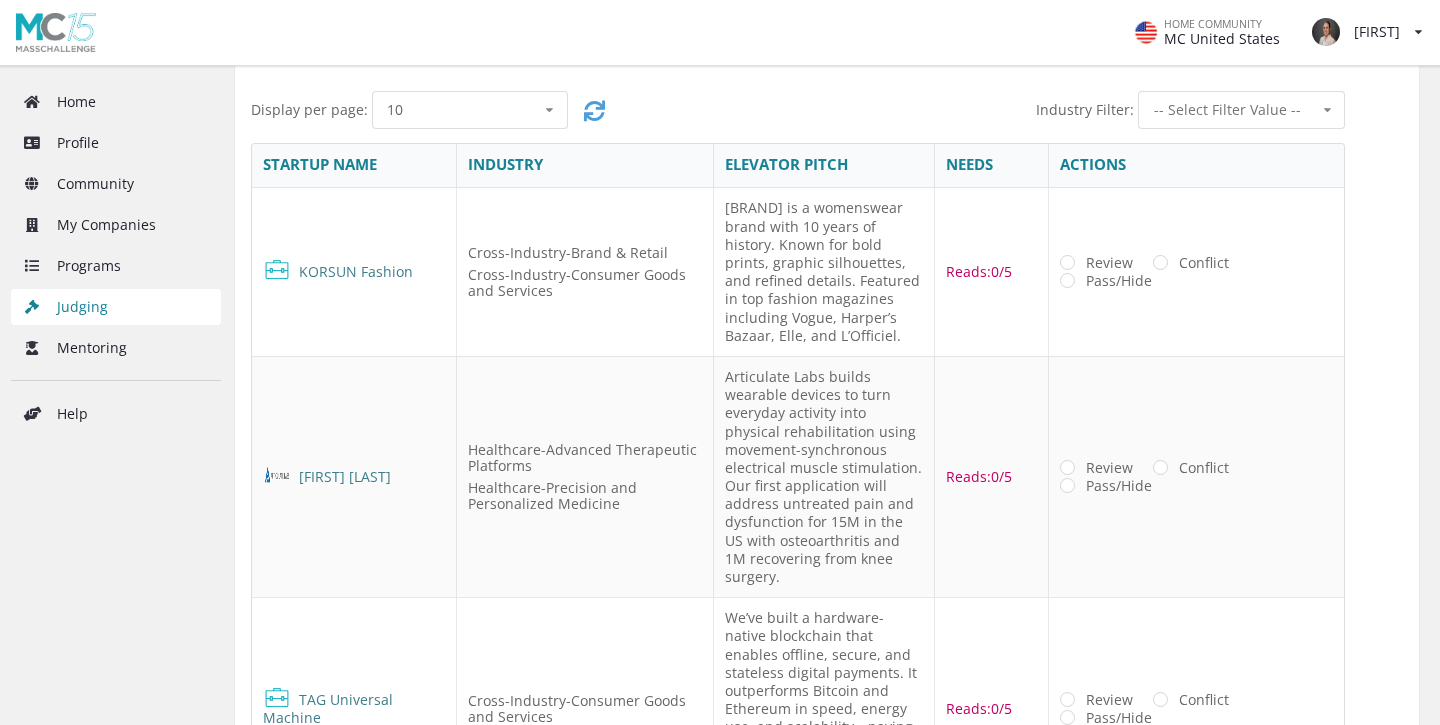 scroll, scrollTop: 0, scrollLeft: 0, axis: both 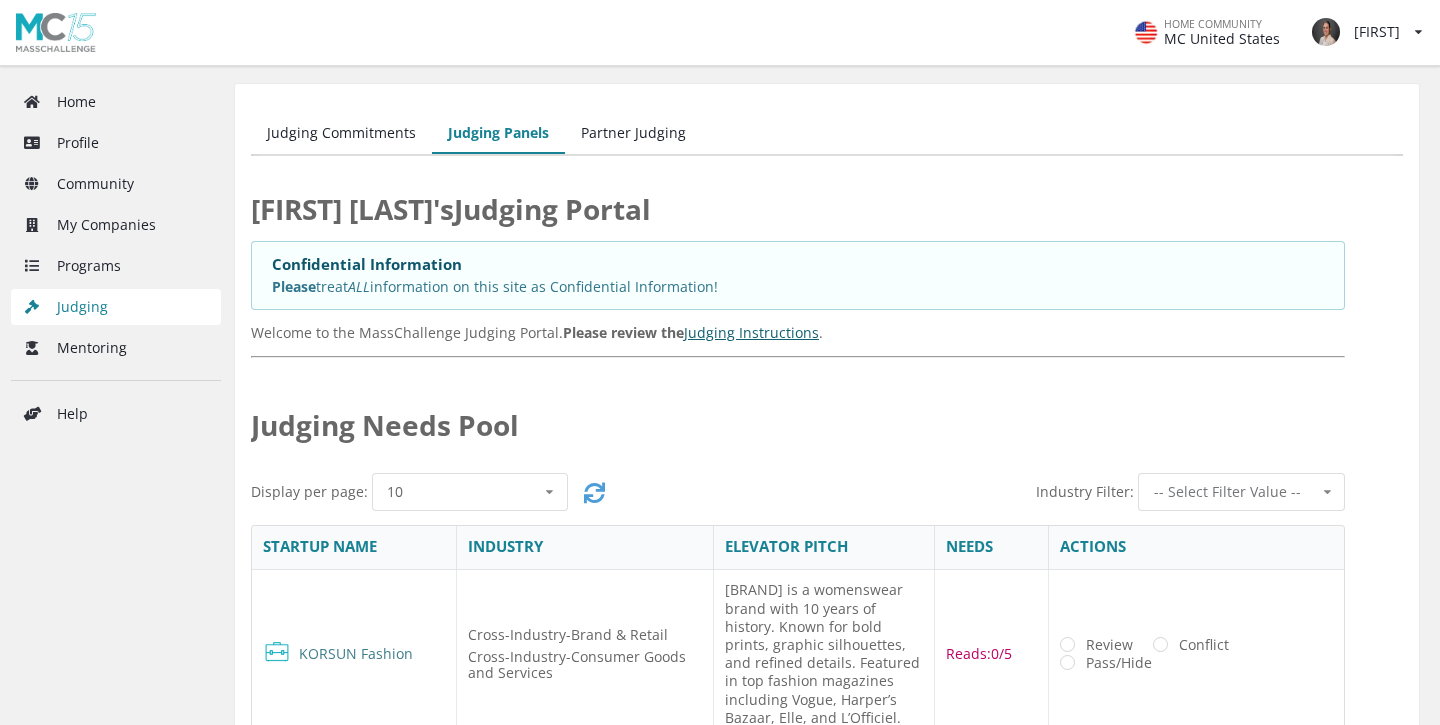 click on "Partner Judging" at bounding box center [633, 134] 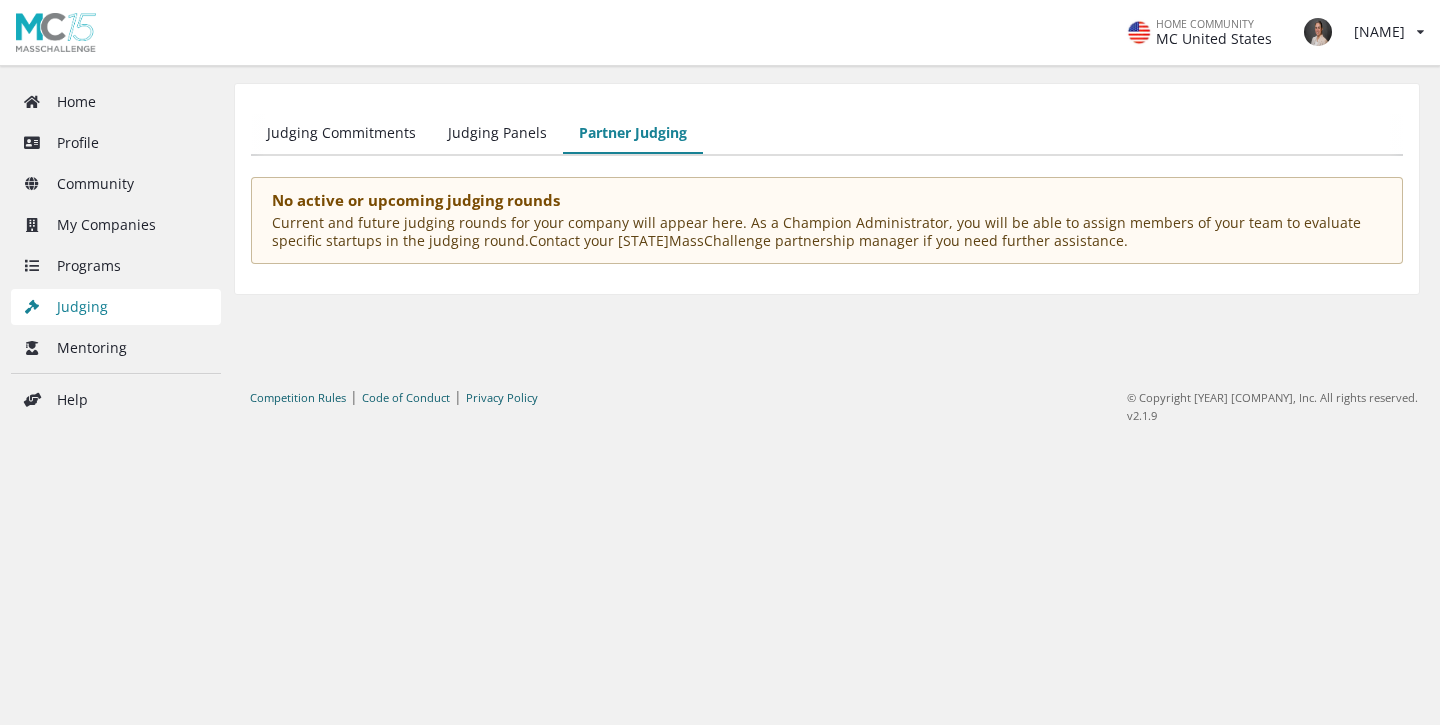 scroll, scrollTop: 0, scrollLeft: 0, axis: both 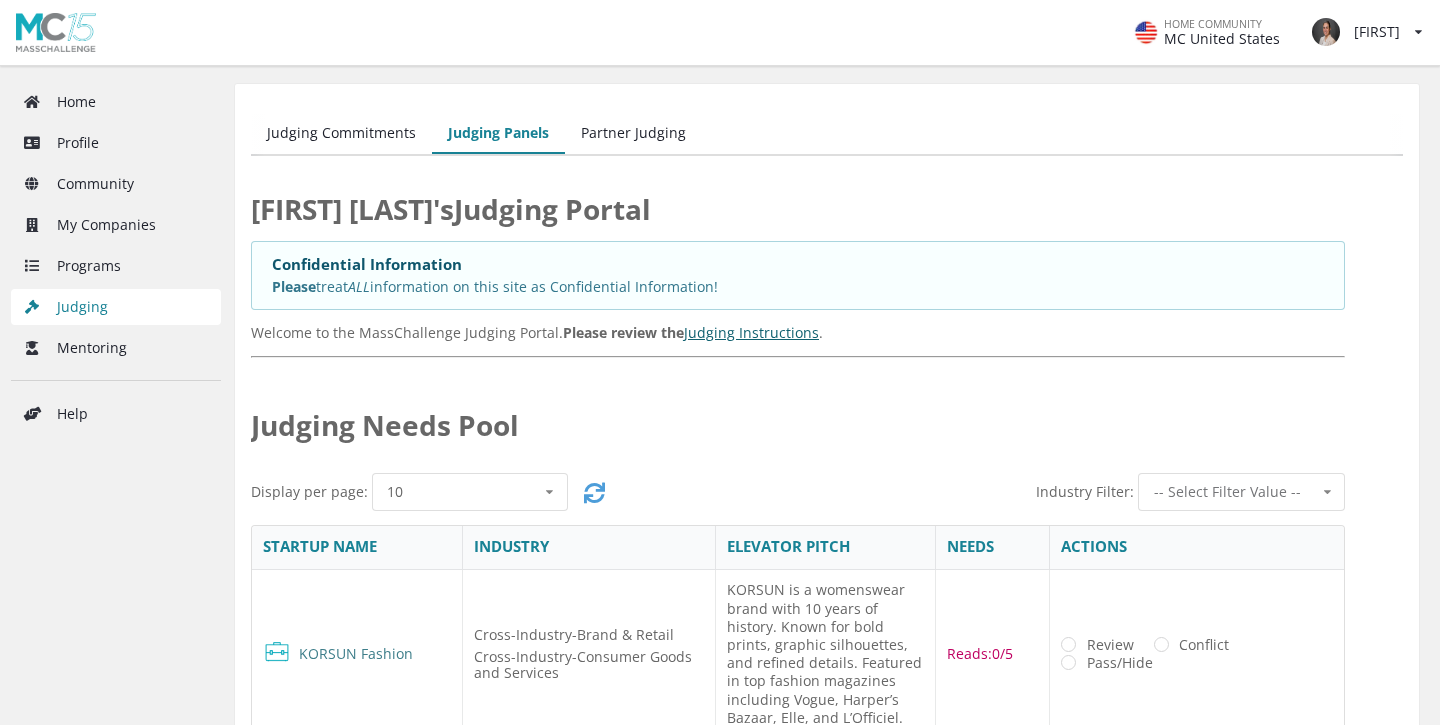 click on "Judging Commitments" at bounding box center [341, 134] 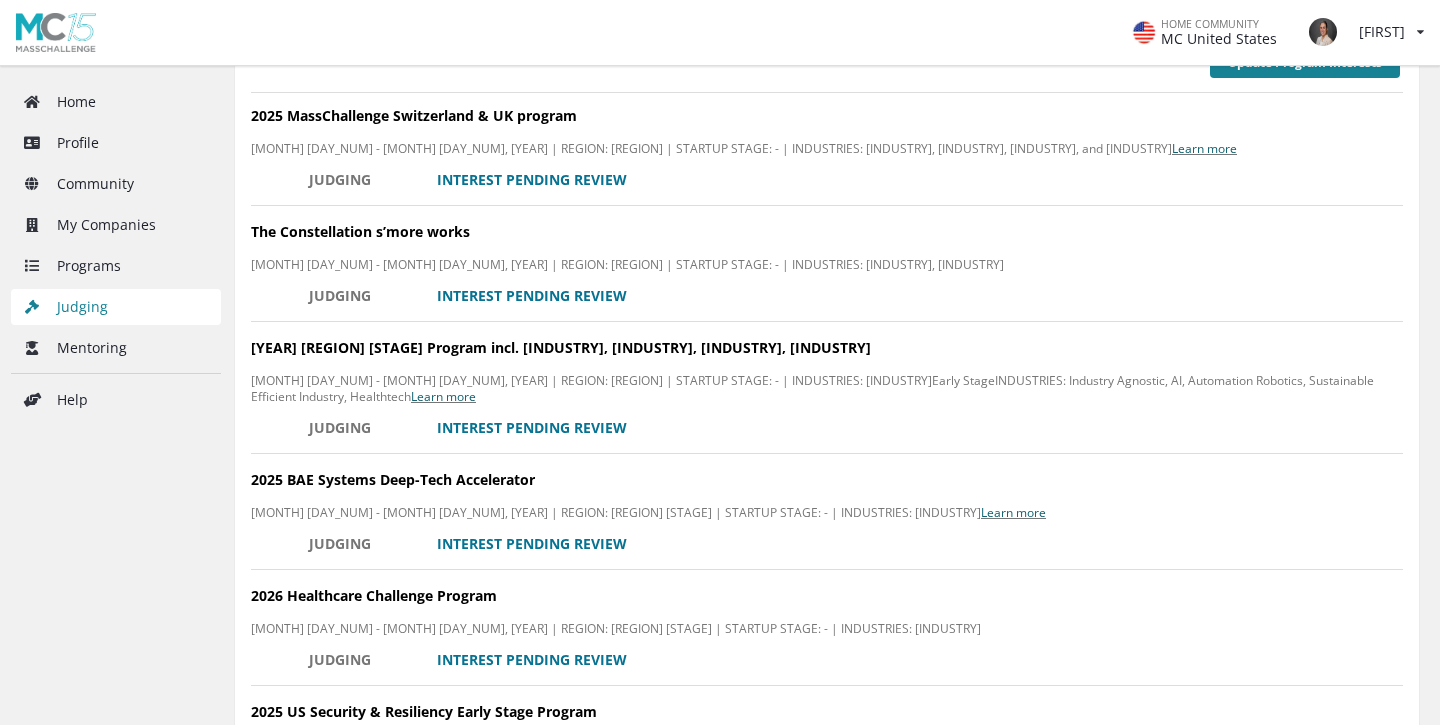 scroll, scrollTop: 0, scrollLeft: 0, axis: both 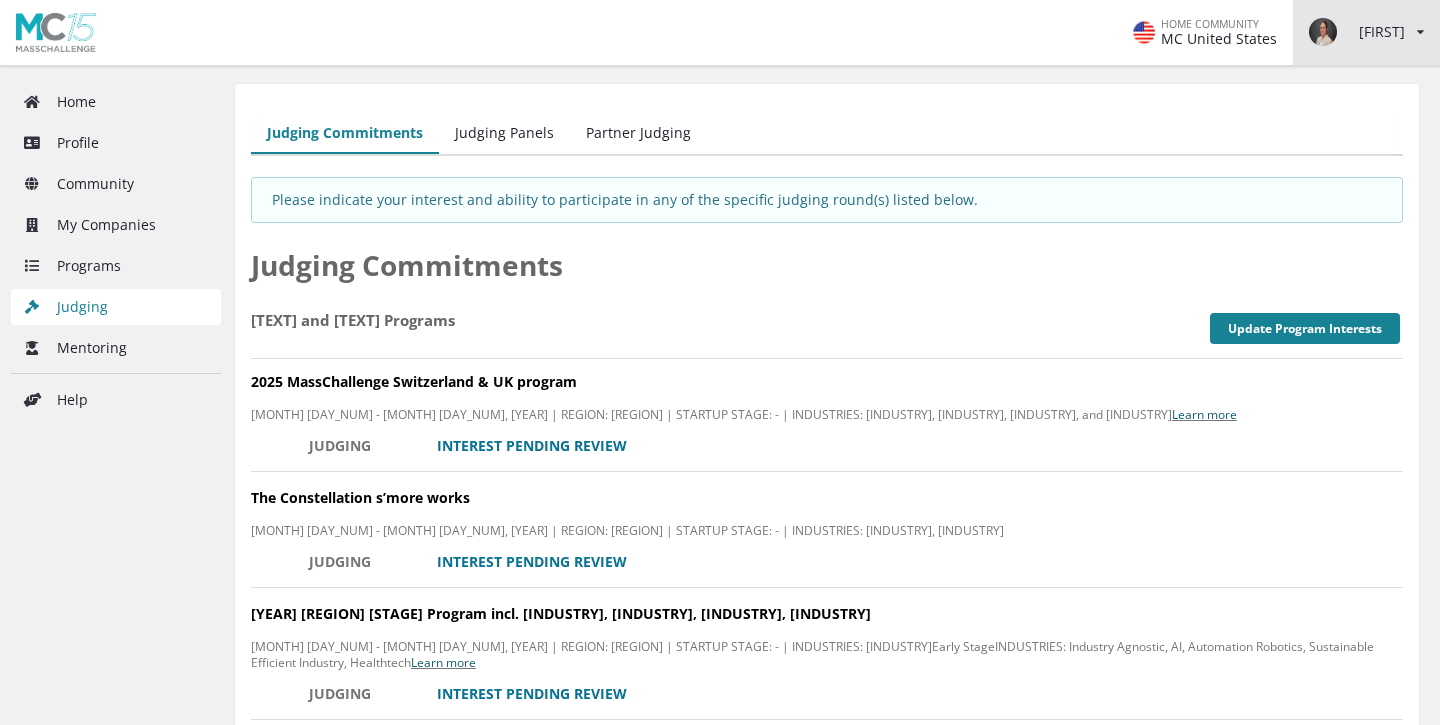 click on "[NAME]" at bounding box center (1354, 32) 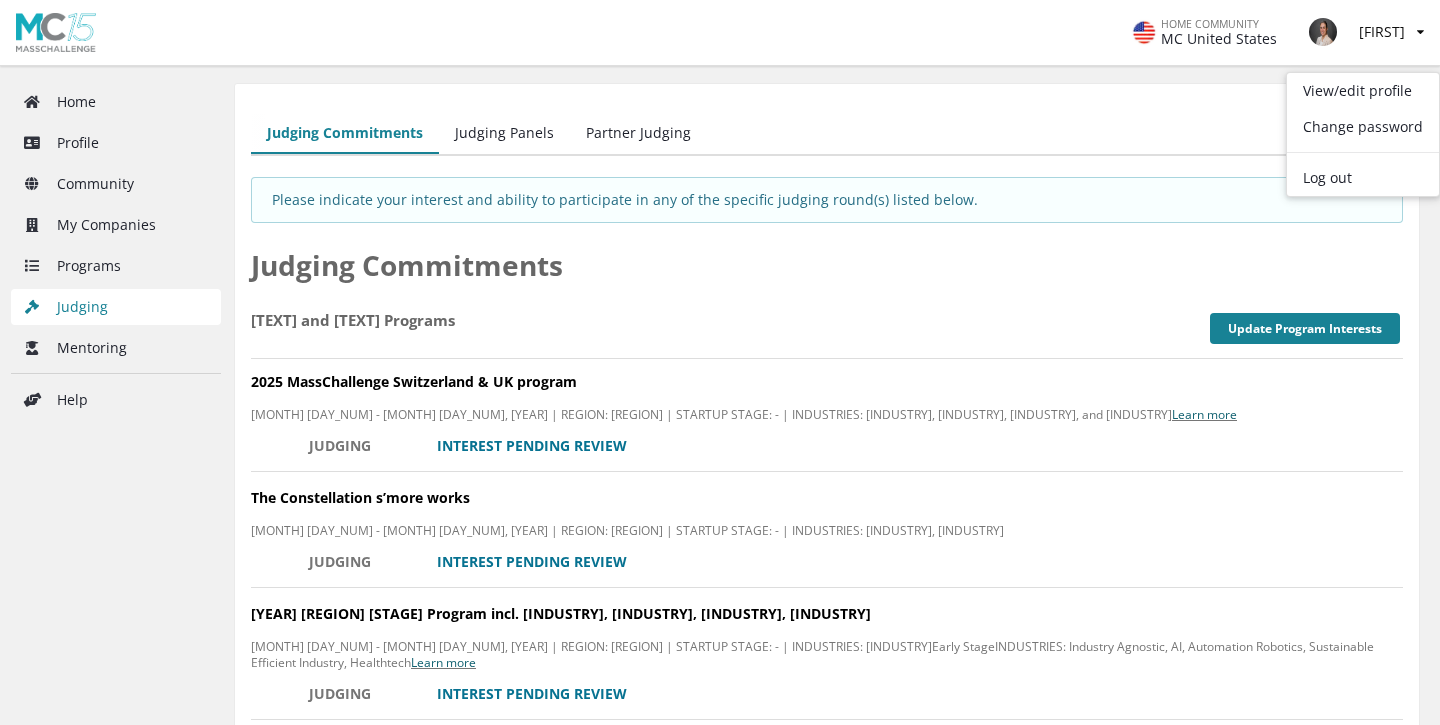 click on "Judging Panels" at bounding box center (504, 134) 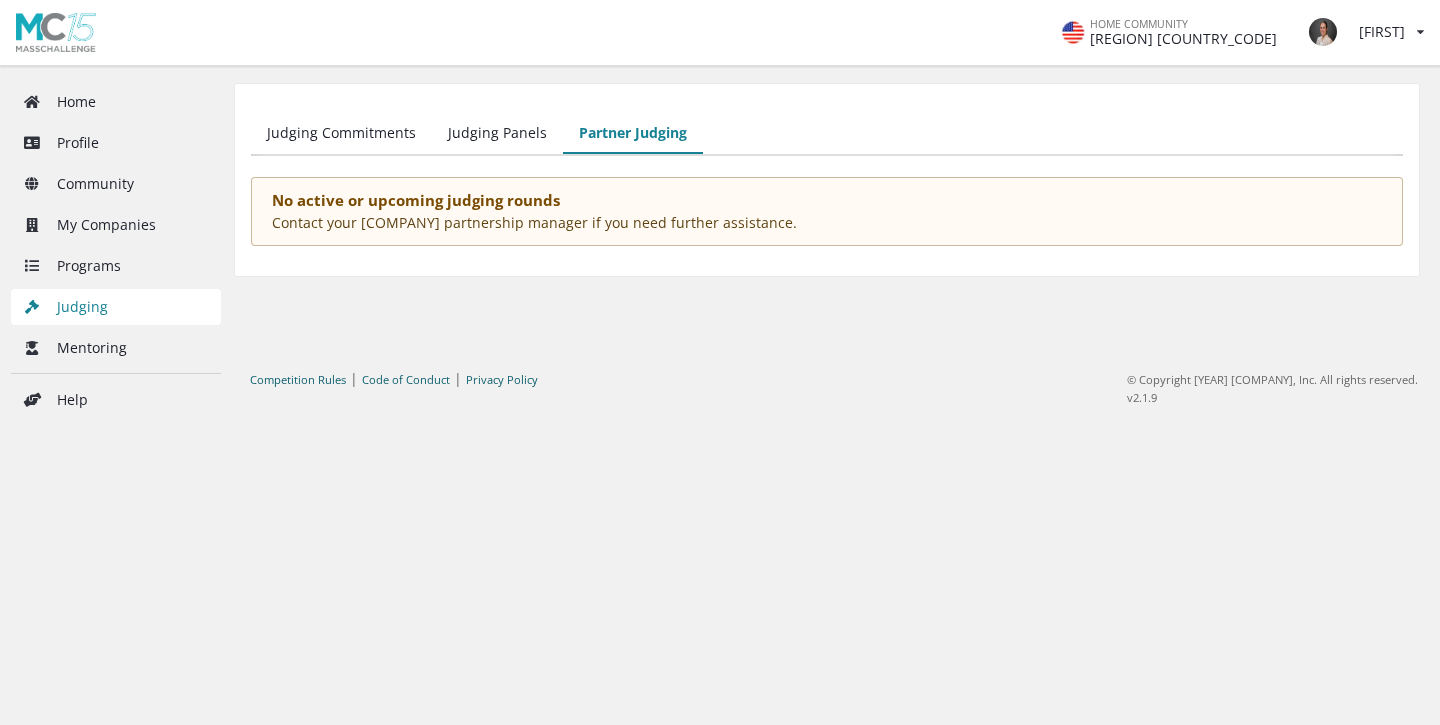 click on "Judging Panels" at bounding box center [497, 134] 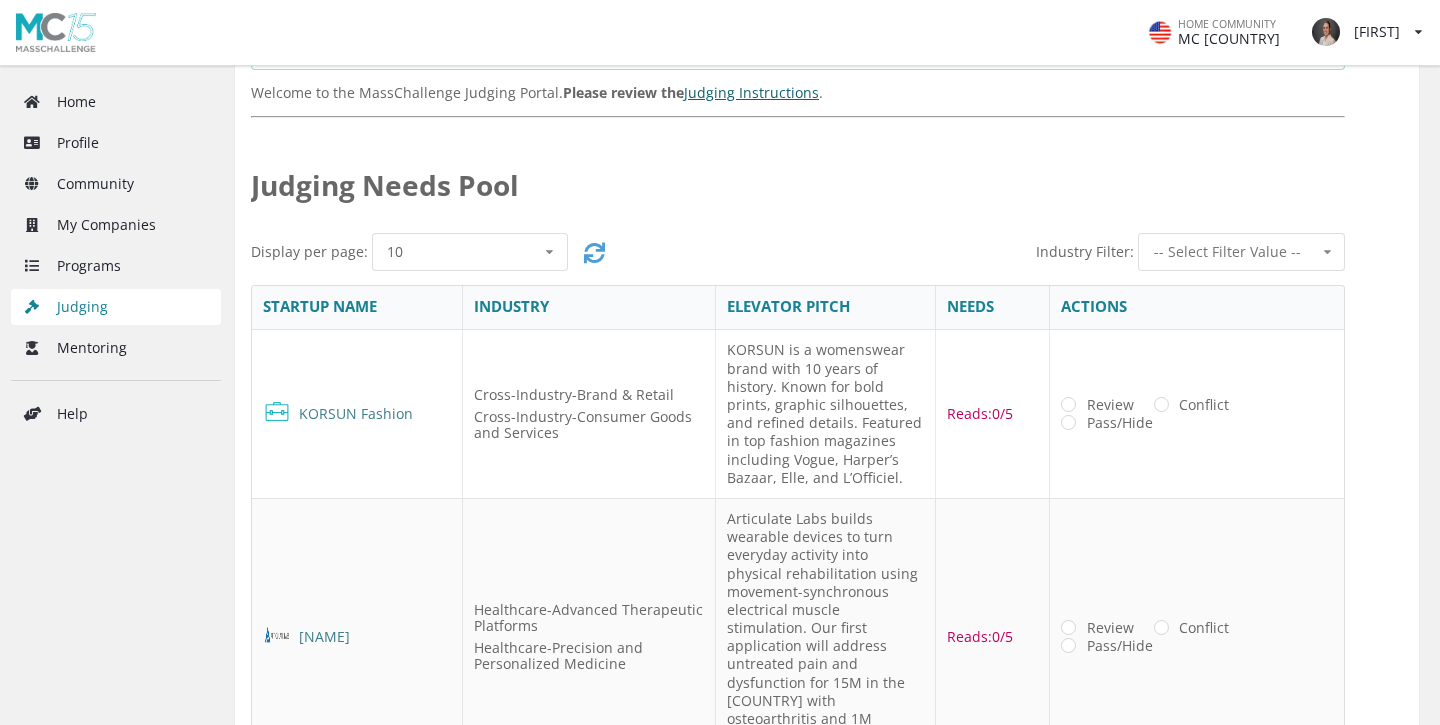 scroll, scrollTop: 287, scrollLeft: 0, axis: vertical 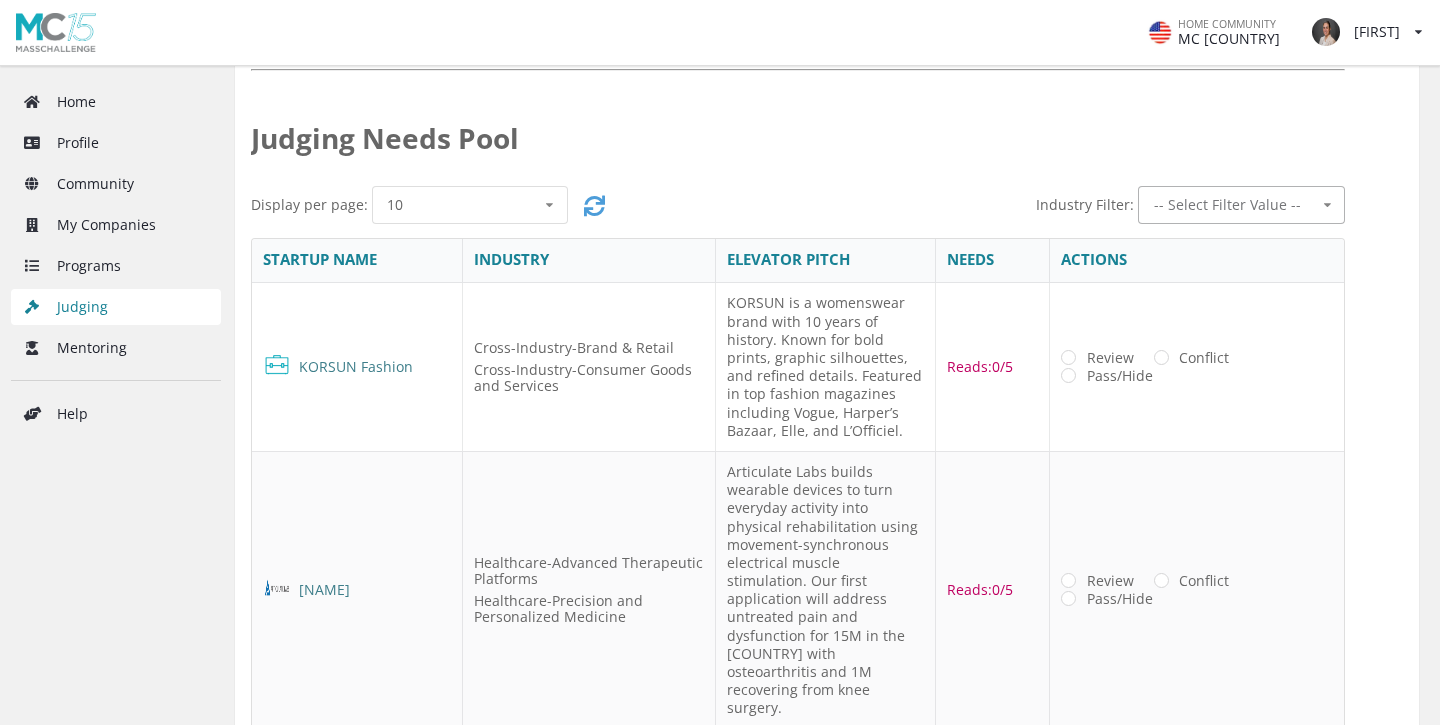 click at bounding box center (1327, 205) 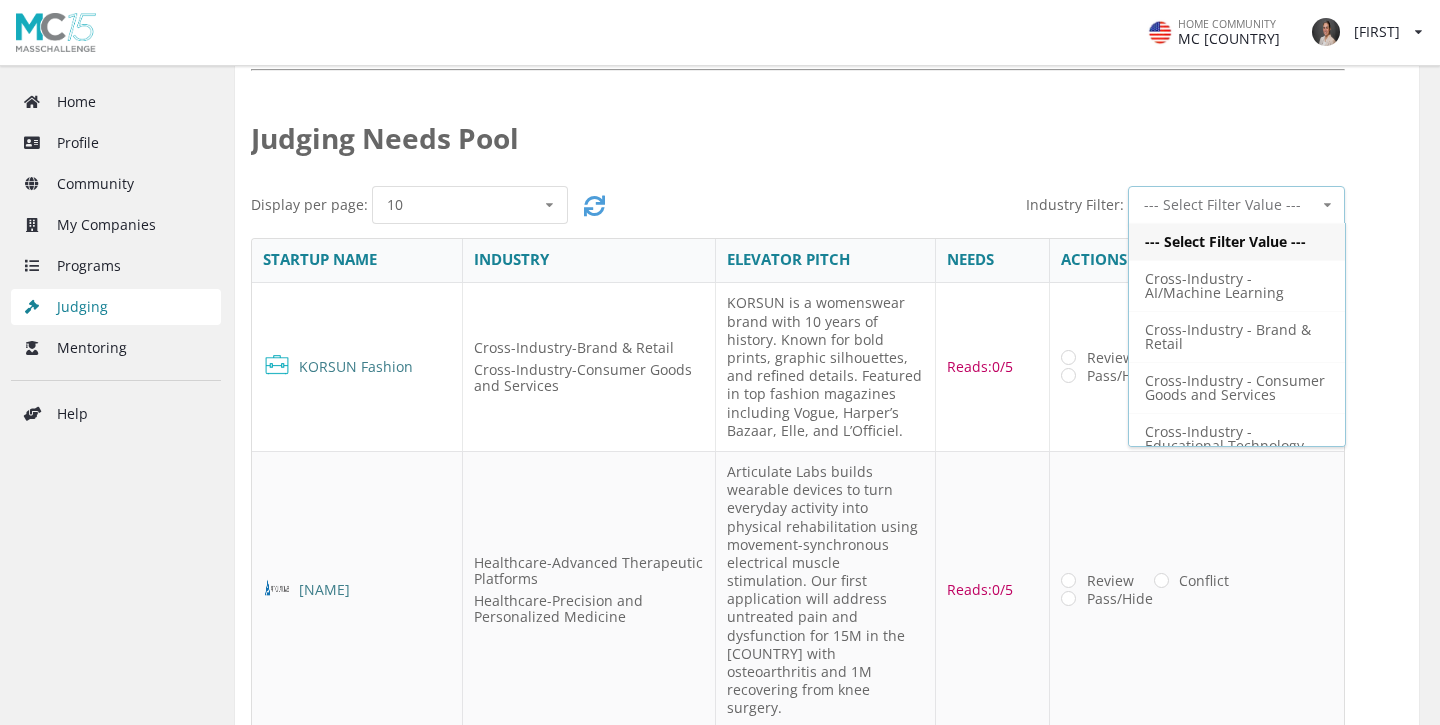 click at bounding box center (1327, 205) 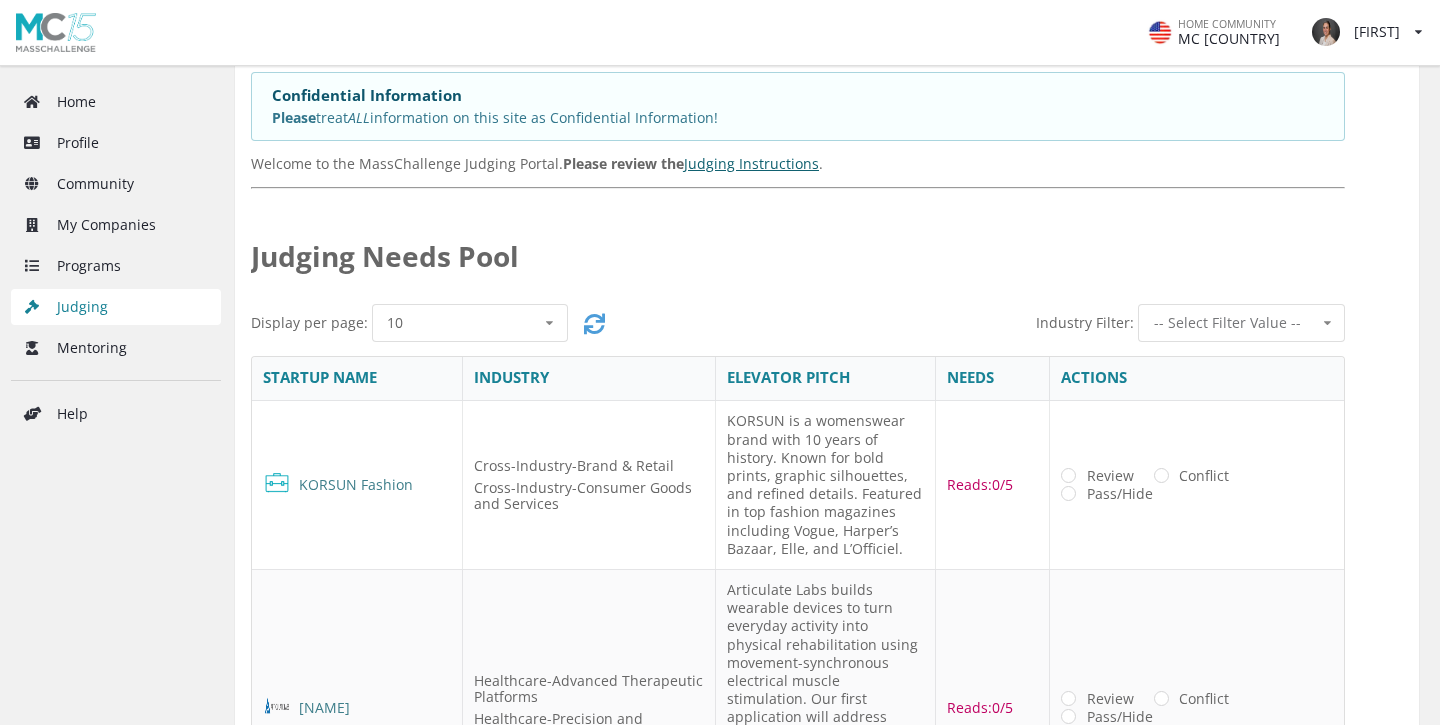 scroll, scrollTop: 0, scrollLeft: 0, axis: both 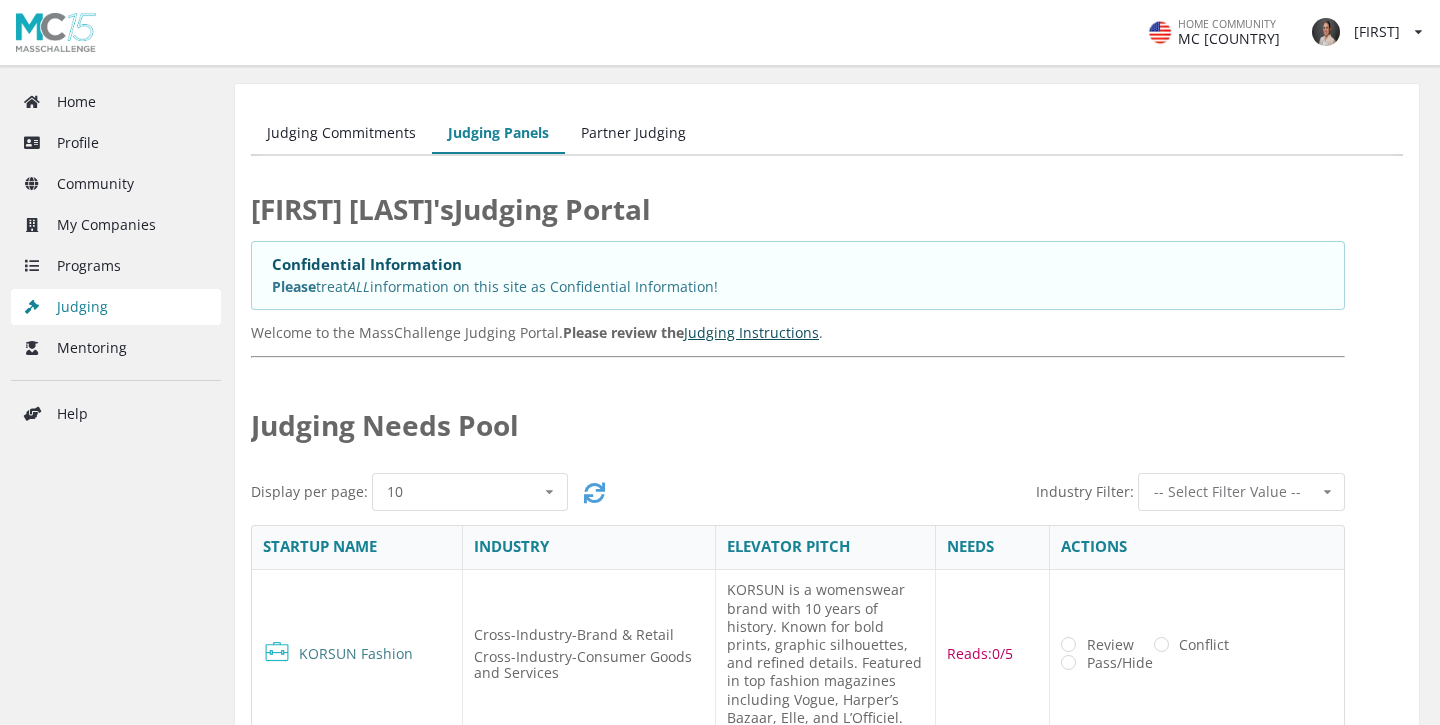 click on "Judging Instructions" at bounding box center [751, 332] 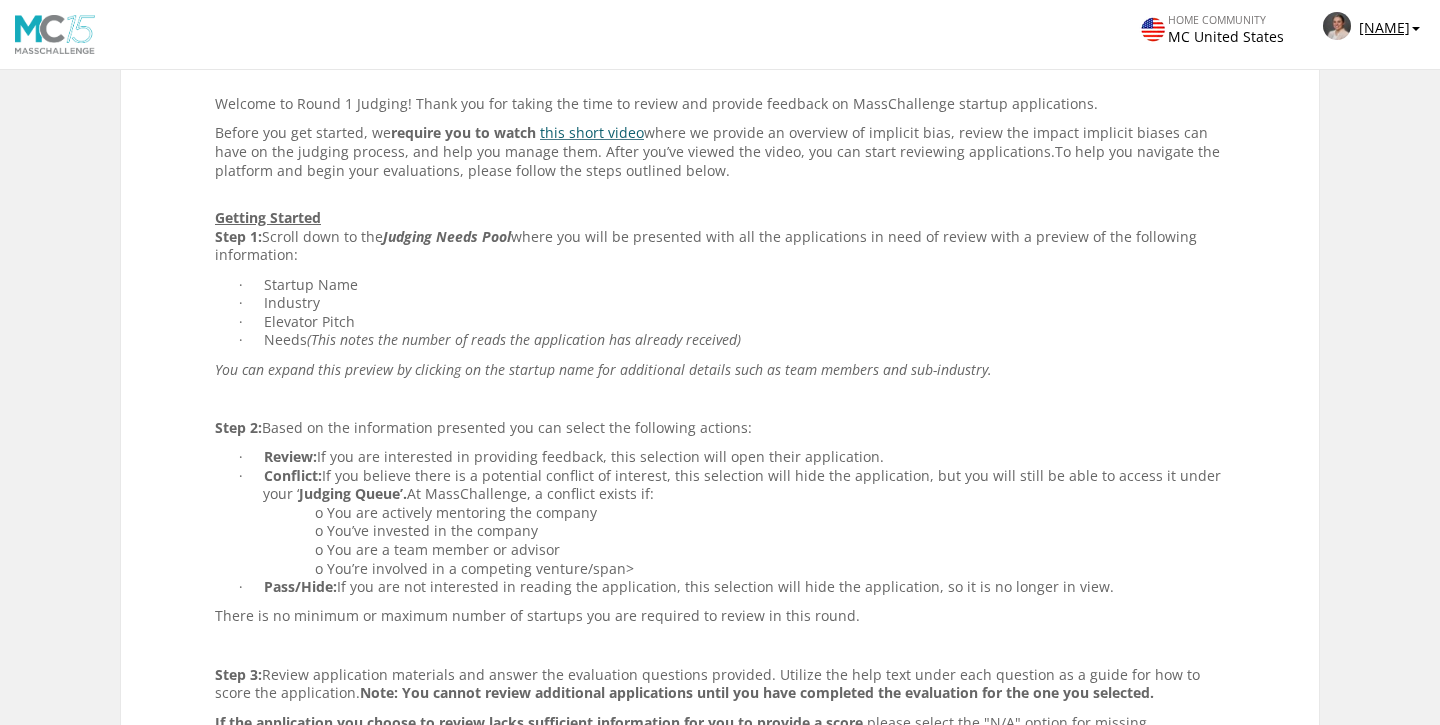 scroll, scrollTop: 0, scrollLeft: 0, axis: both 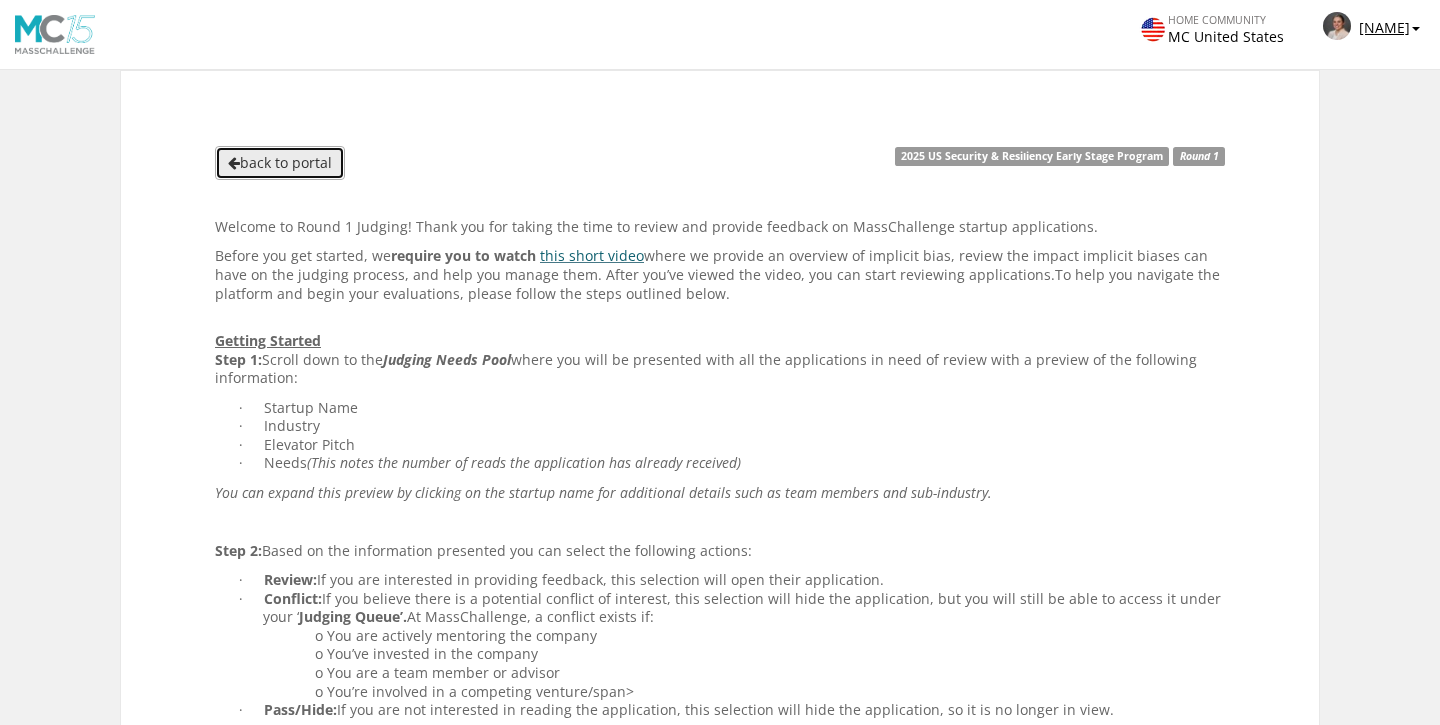 click on "back to portal" at bounding box center [280, 163] 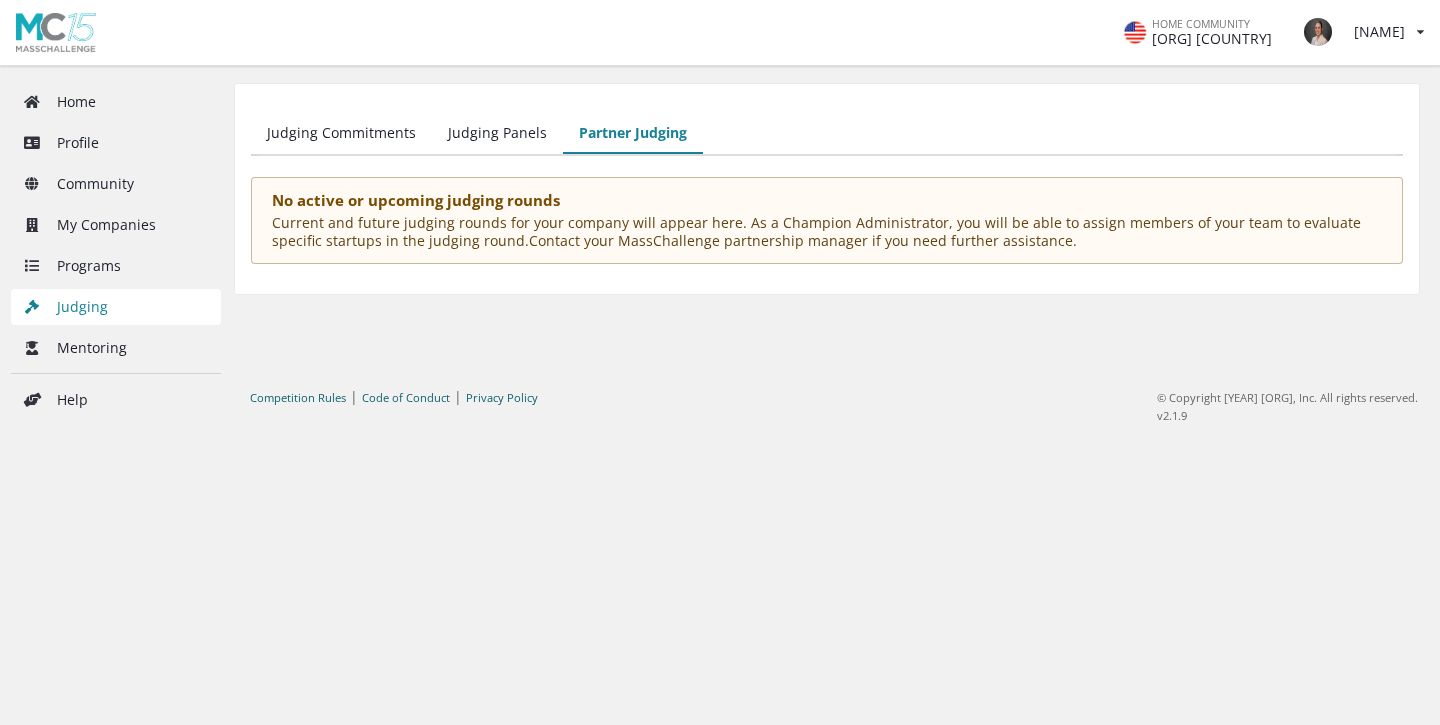 scroll, scrollTop: 0, scrollLeft: 0, axis: both 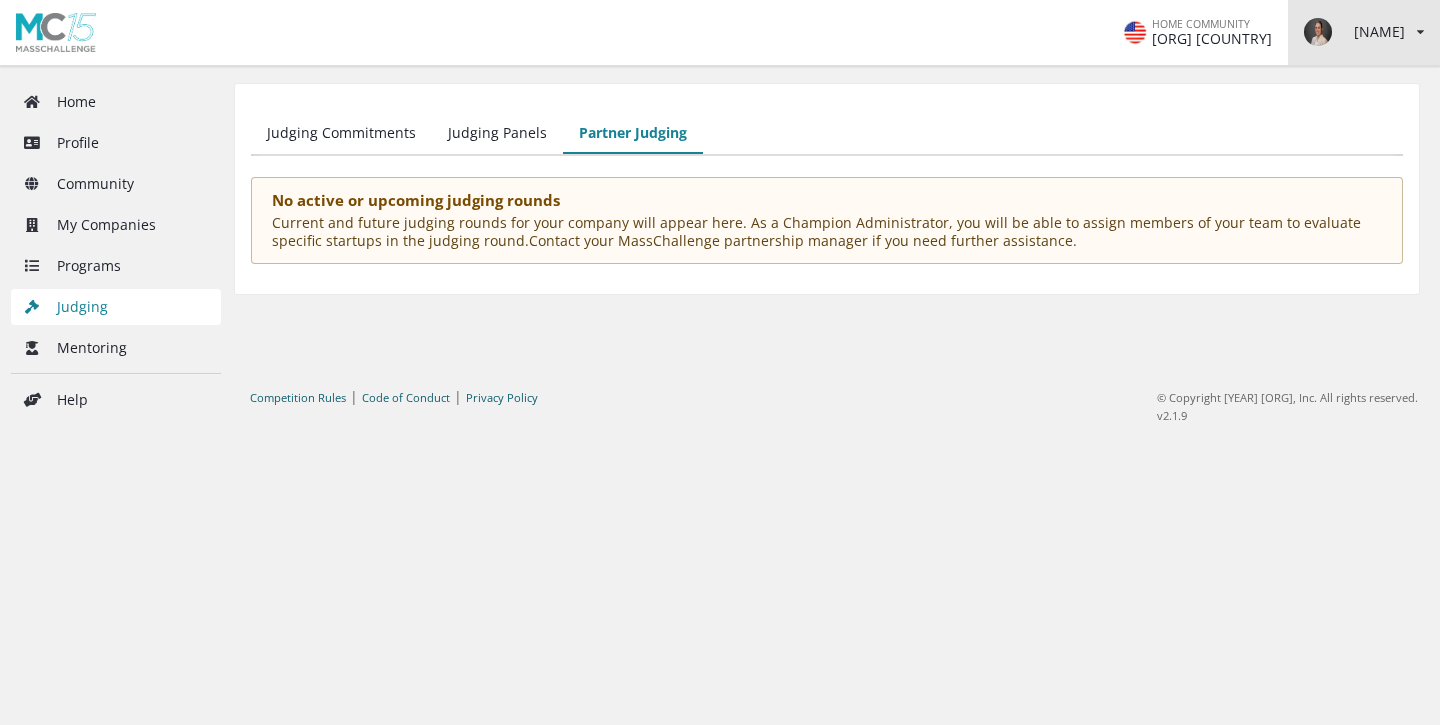 click on "Nicole
View/edit profile
Change password
Log out" at bounding box center (1366, 32) 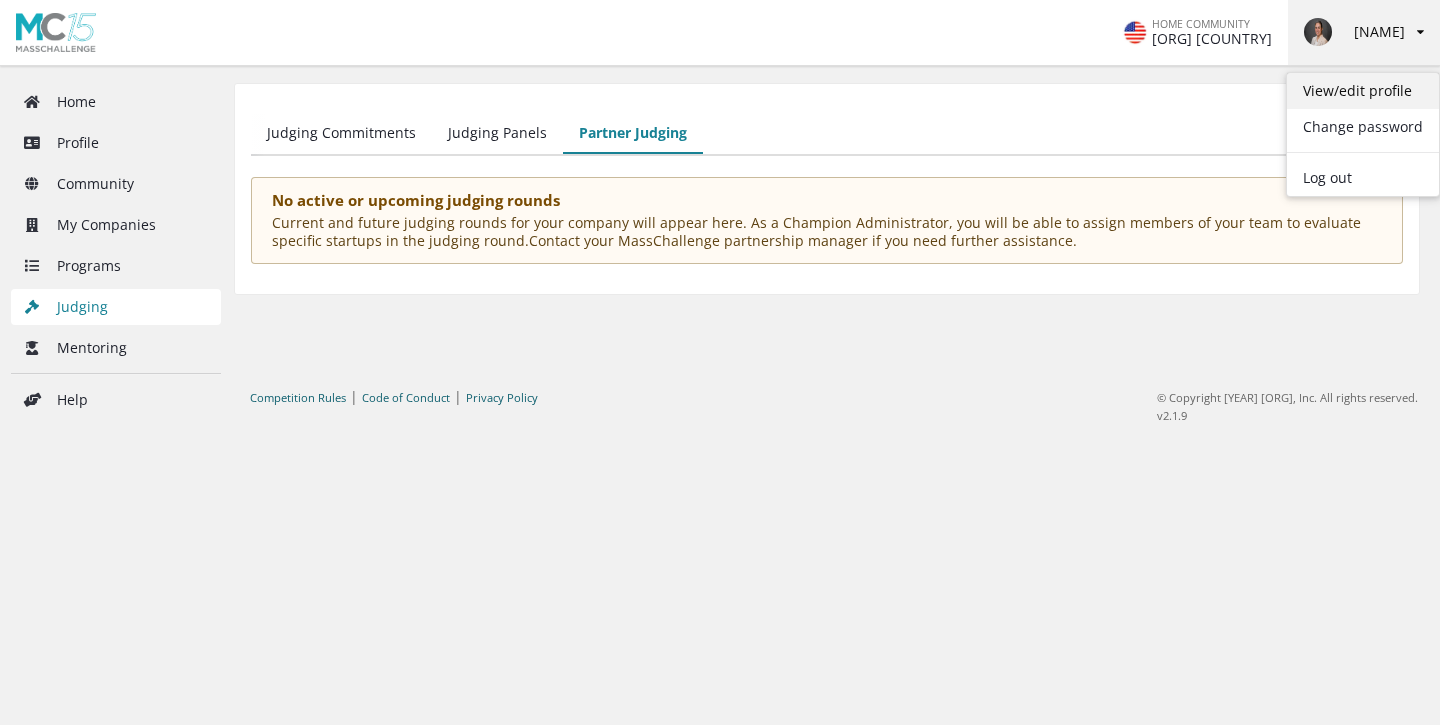 click on "View/edit profile" at bounding box center [1363, 91] 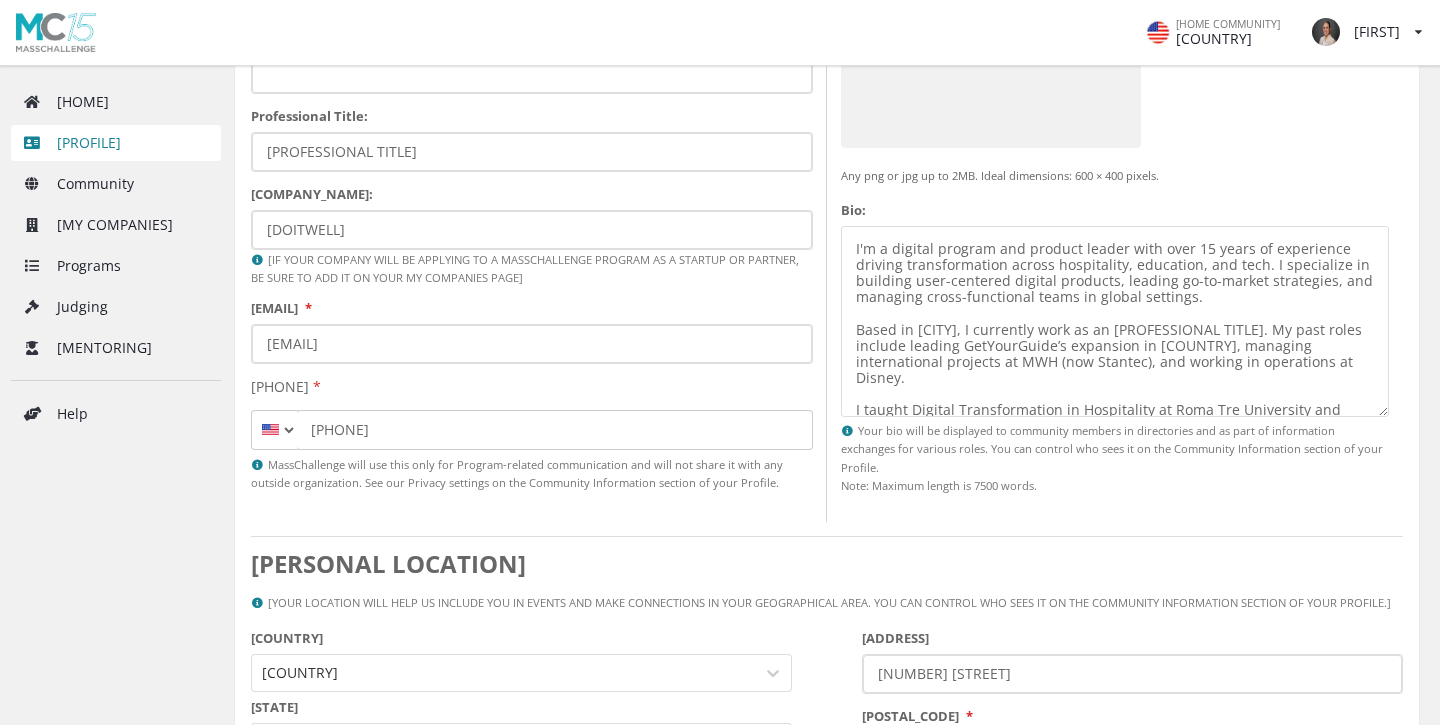 scroll, scrollTop: 648, scrollLeft: 0, axis: vertical 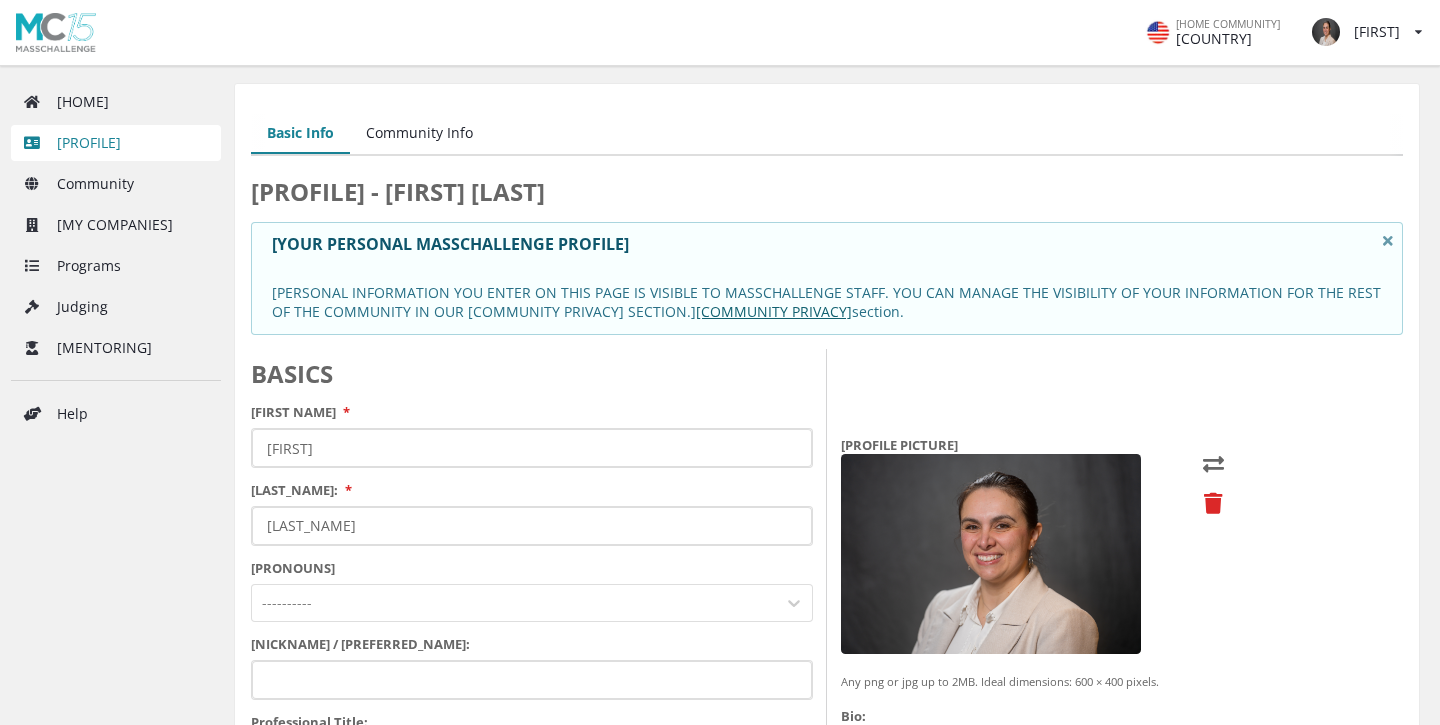 click on "Community Info" at bounding box center [419, 134] 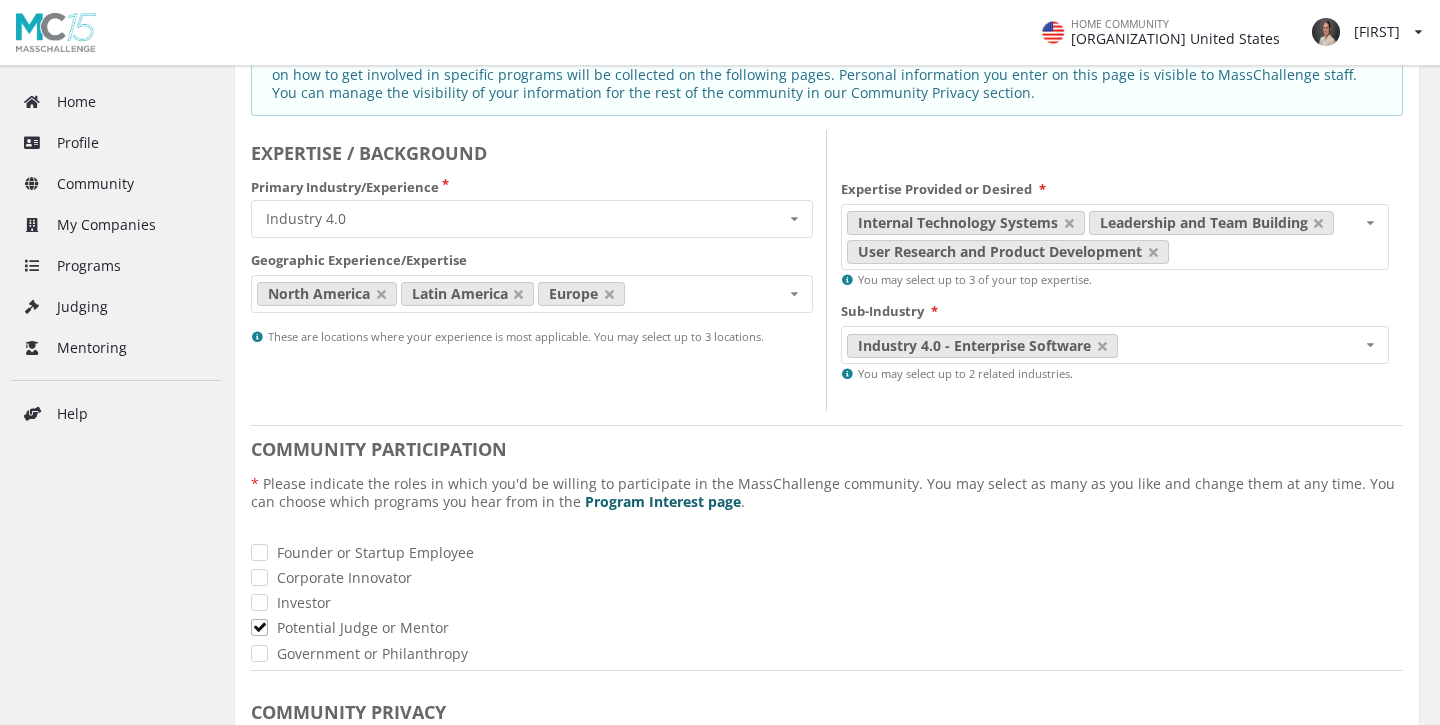 scroll, scrollTop: 0, scrollLeft: 0, axis: both 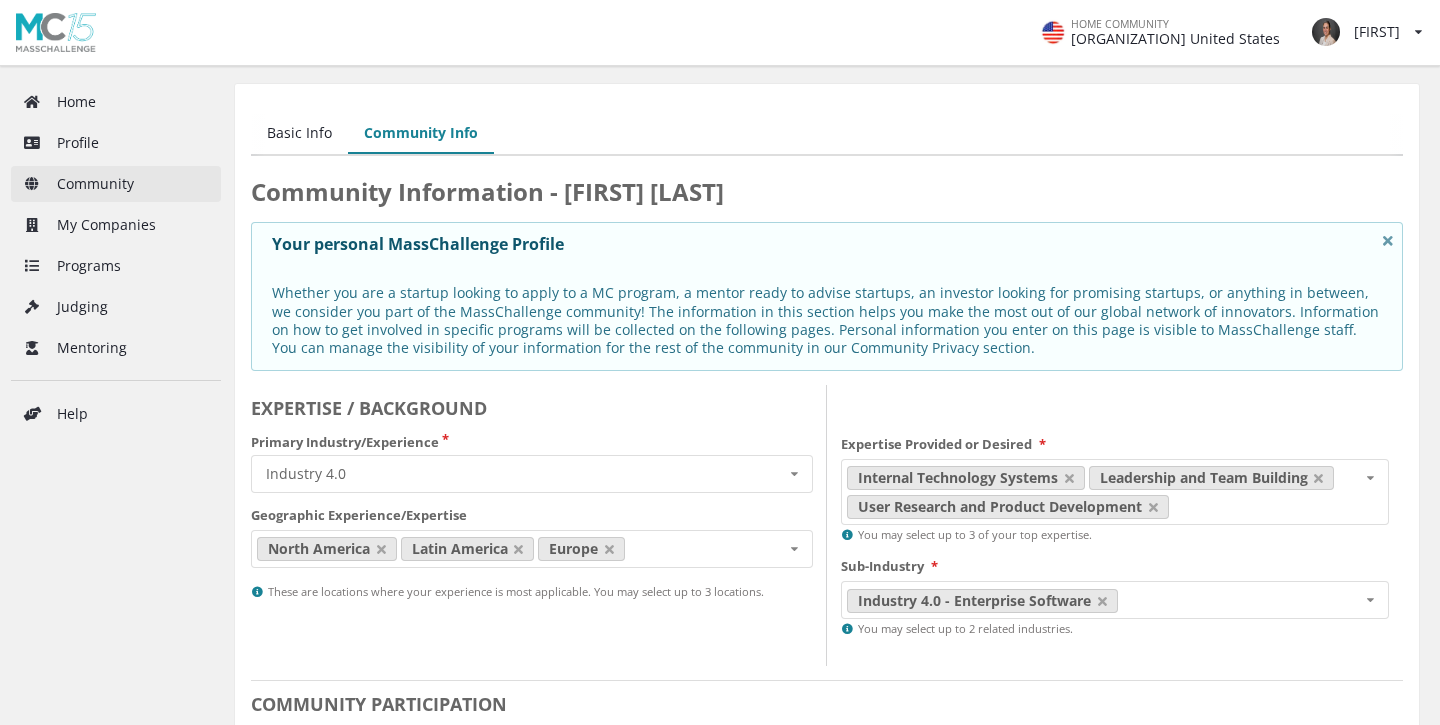 click on "Community" at bounding box center [116, 184] 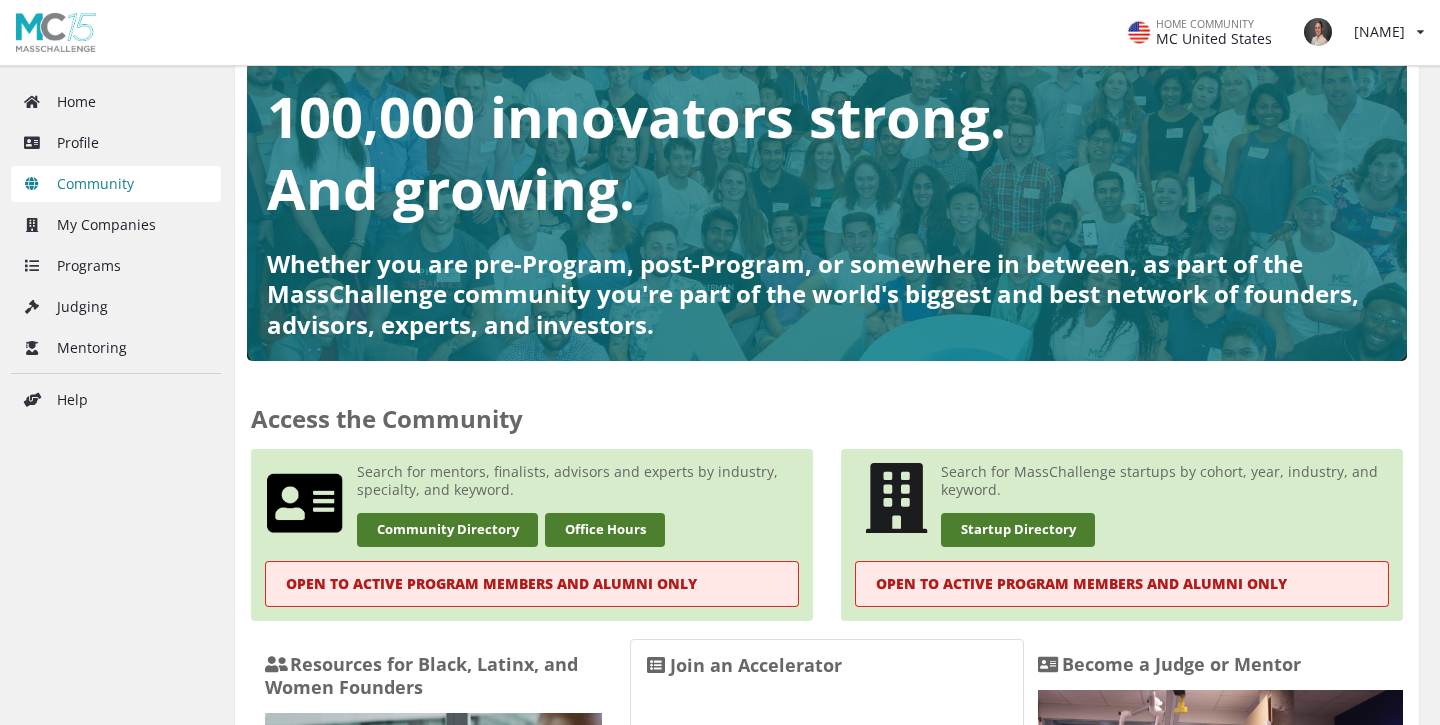 scroll, scrollTop: 230, scrollLeft: 0, axis: vertical 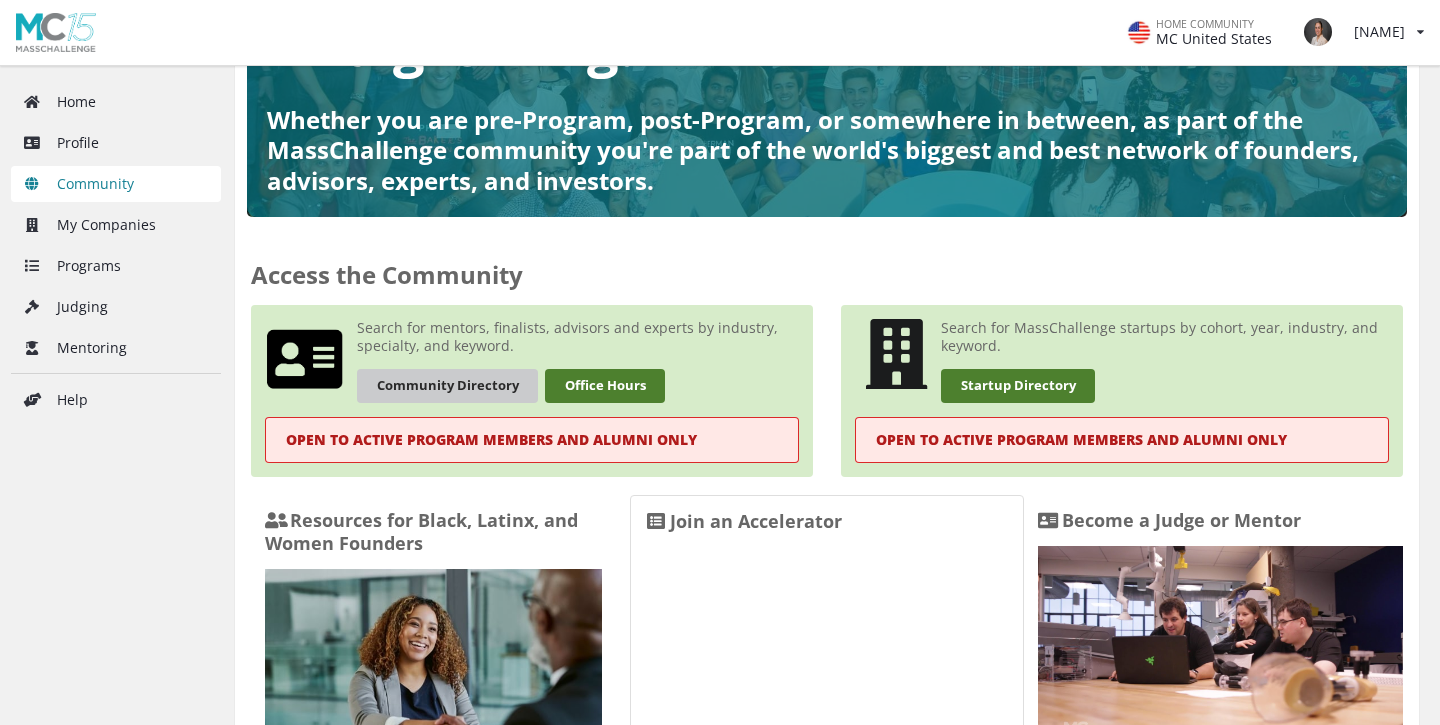 click on "Community Directory" at bounding box center [447, 385] 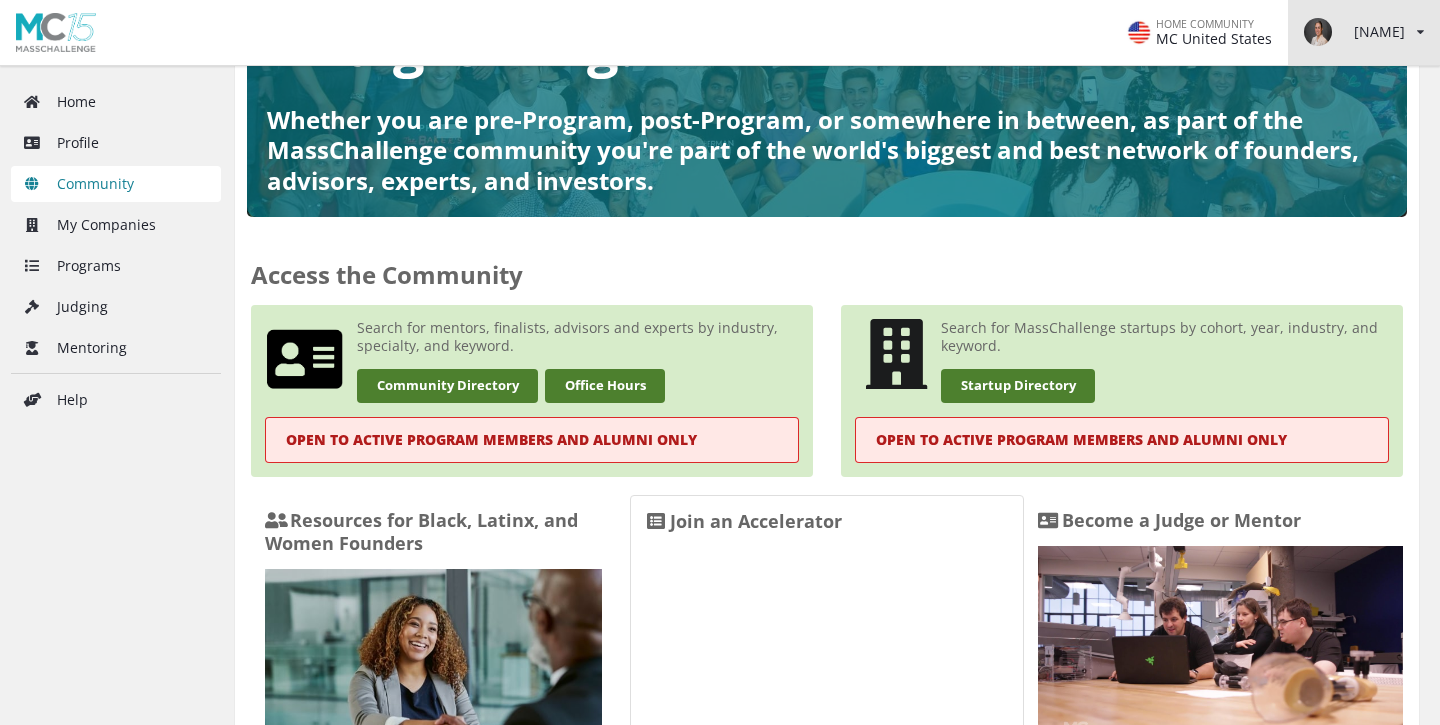click on "Nicole
View/edit profile
Change password
Log out" at bounding box center (1366, 32) 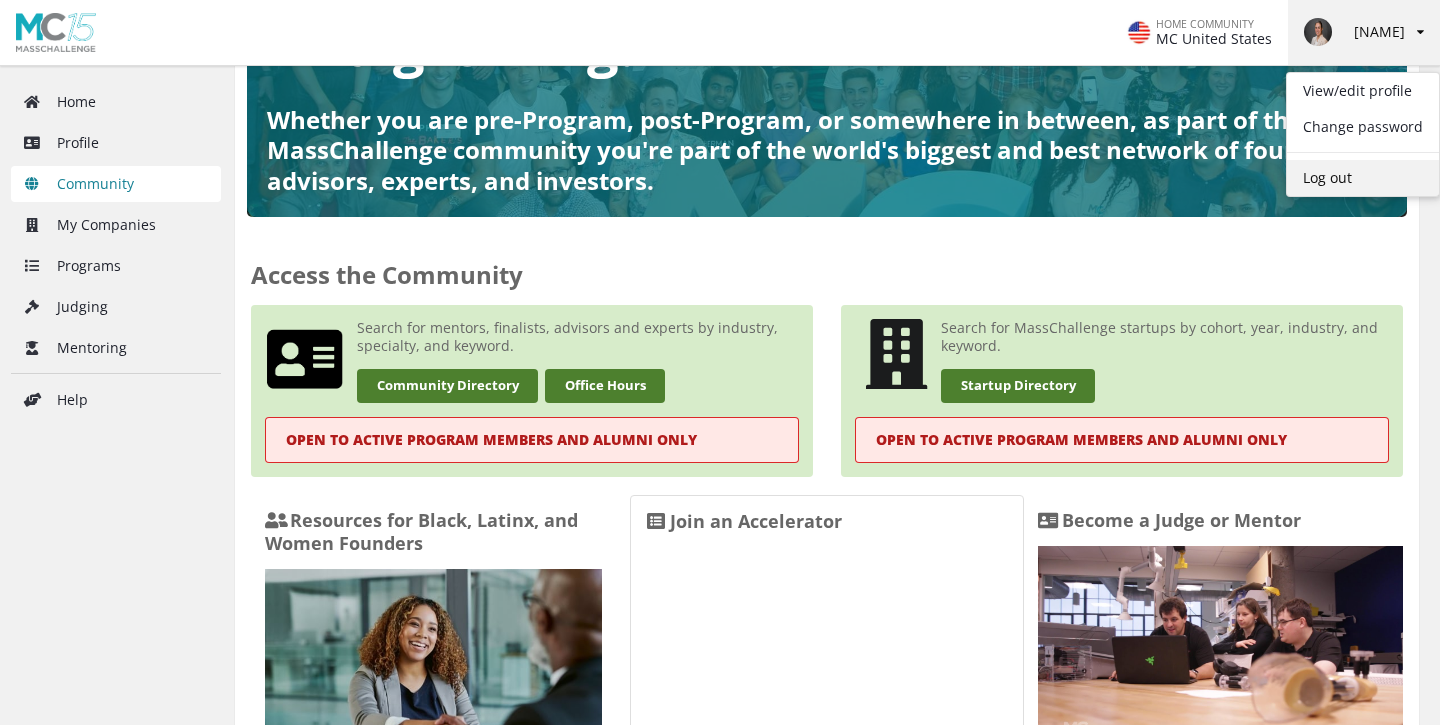 click on "Log out" at bounding box center (1363, 178) 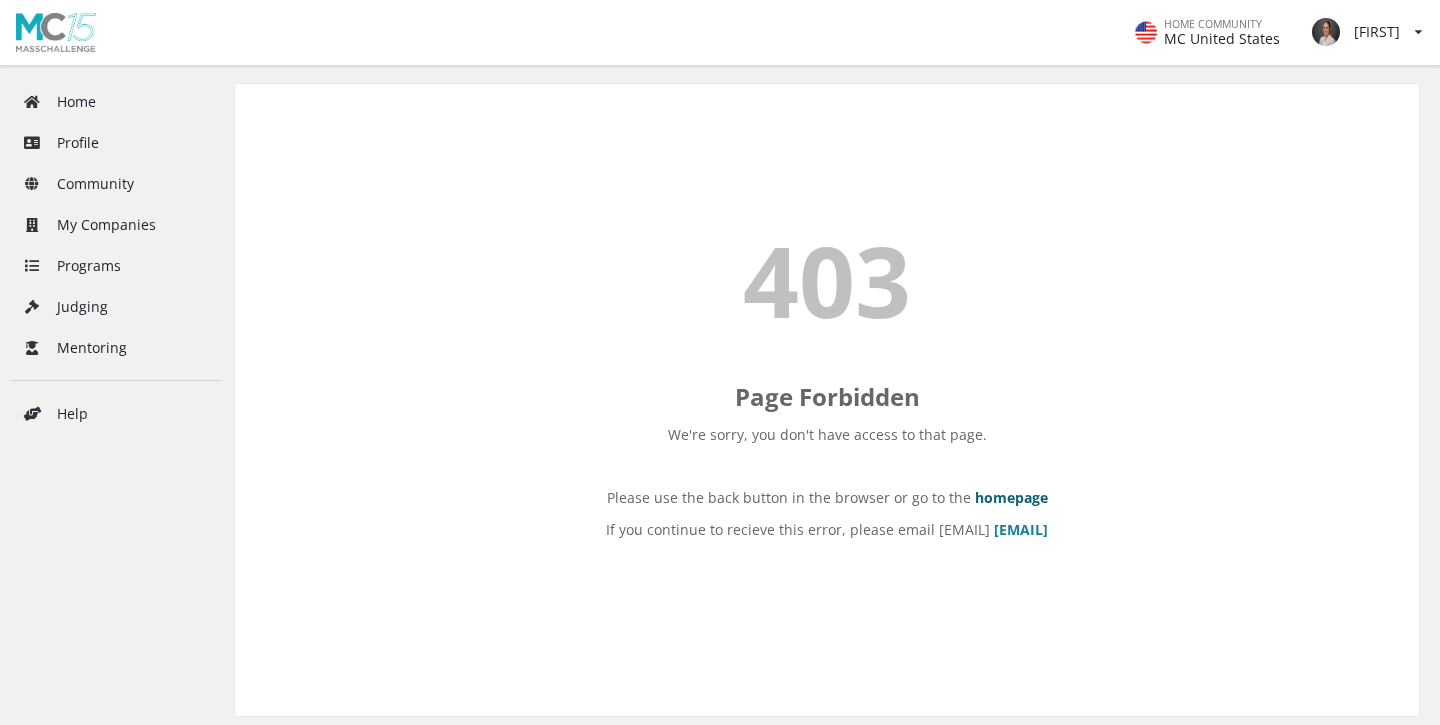 scroll, scrollTop: 0, scrollLeft: 0, axis: both 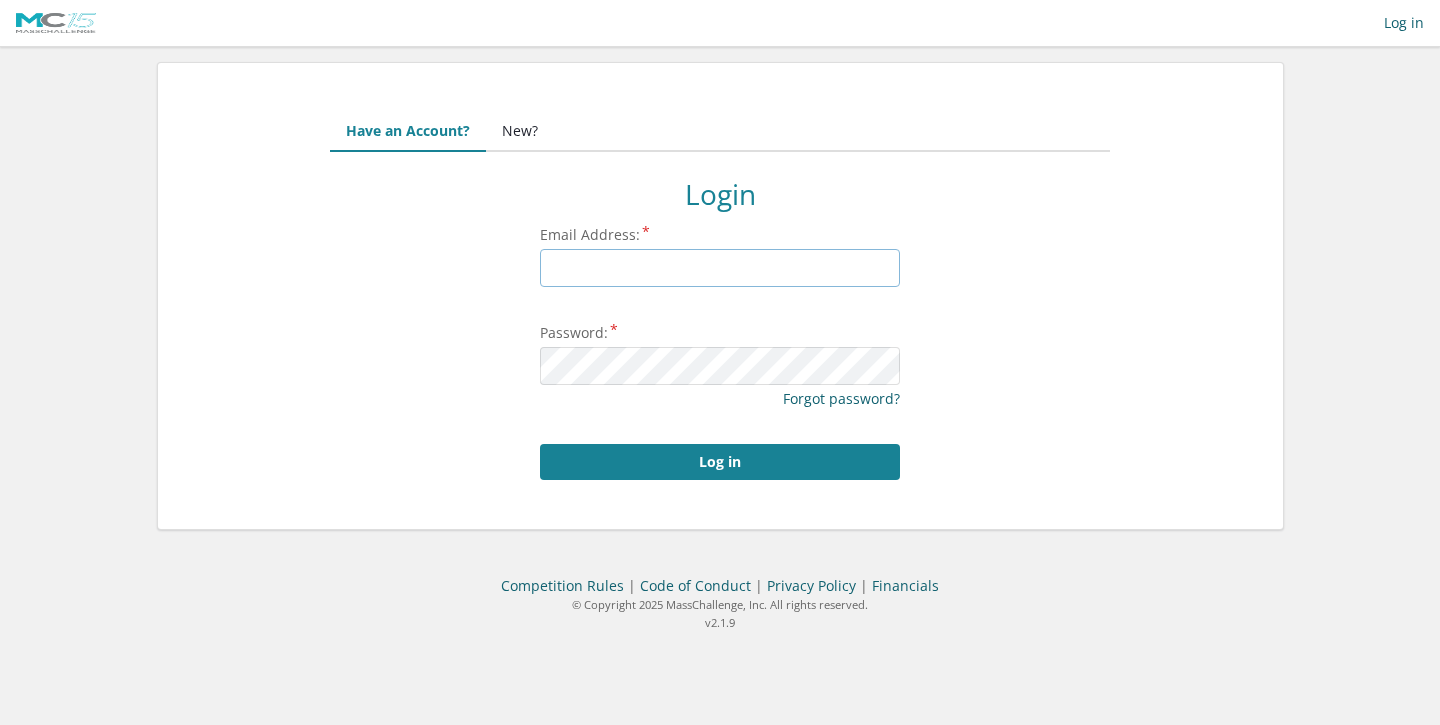 type on "[EMAIL]" 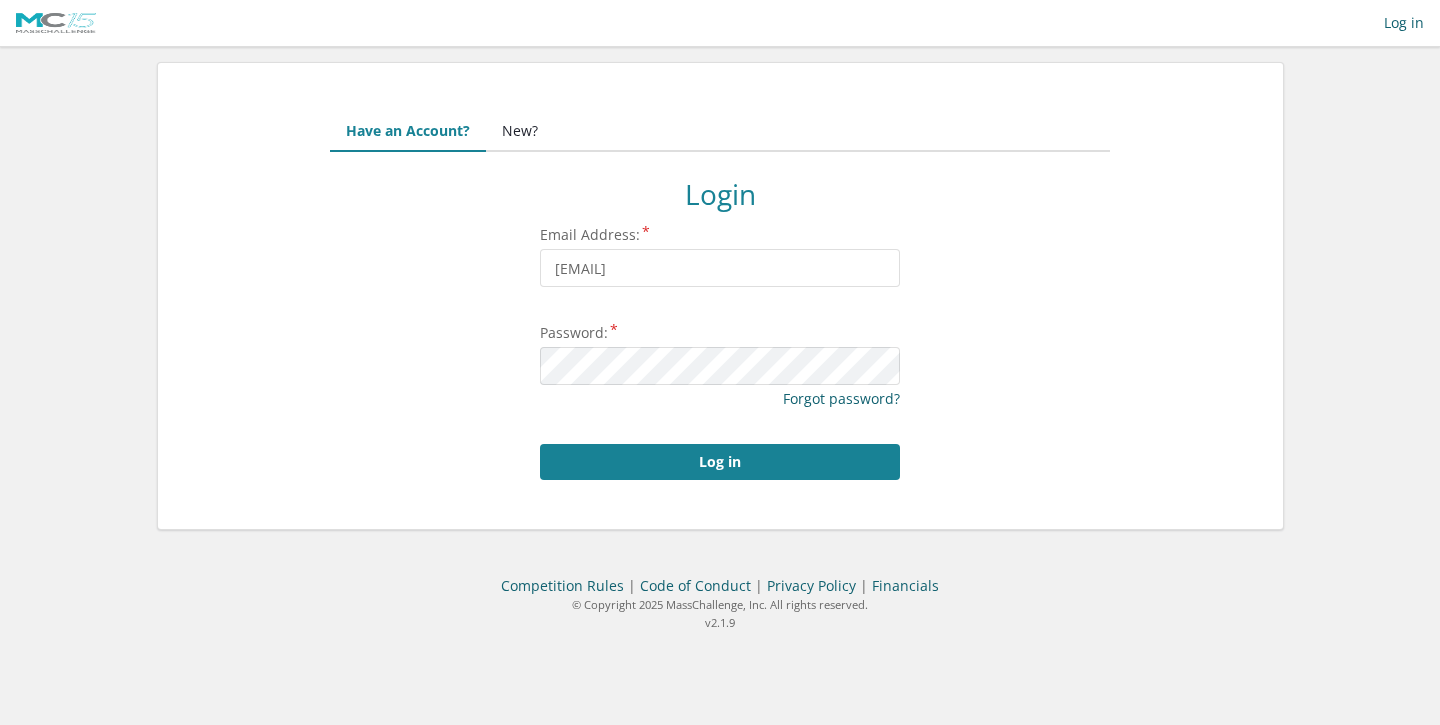 click on "New?" at bounding box center (520, 132) 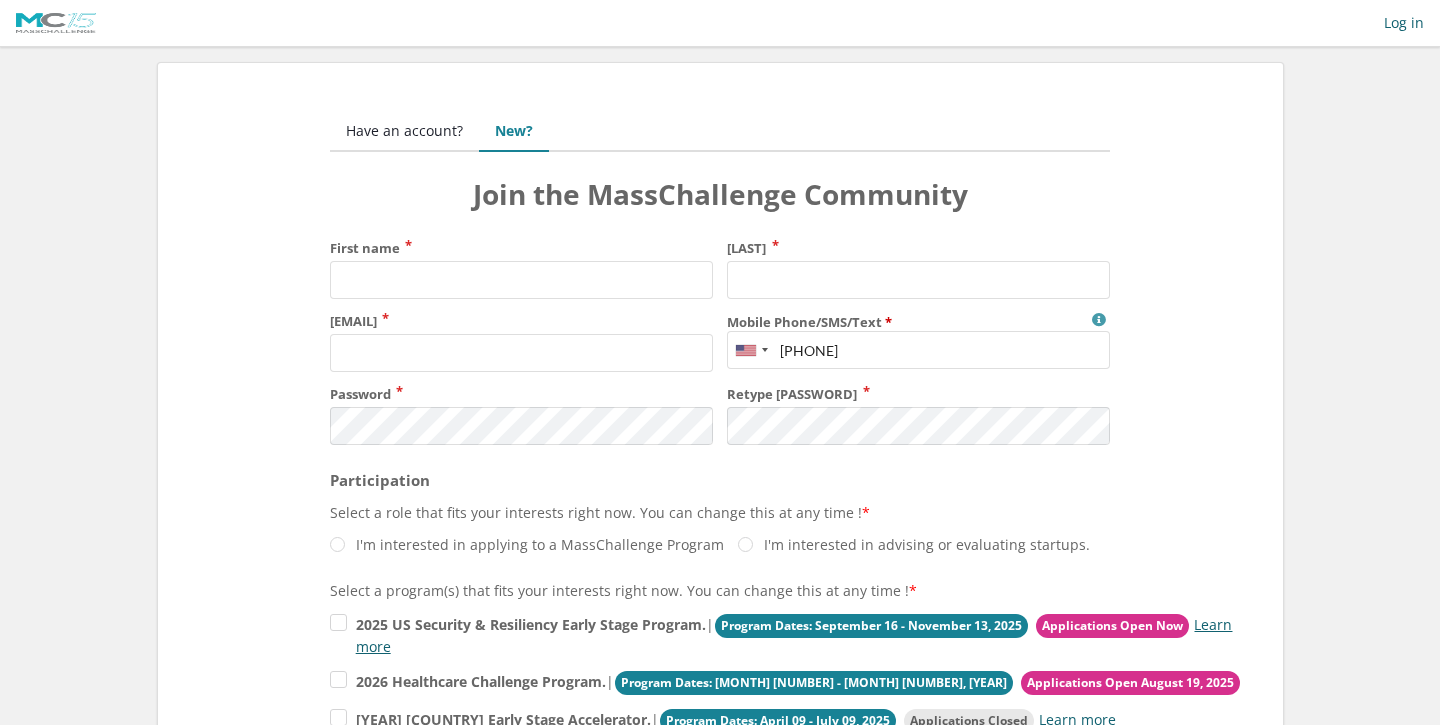 scroll, scrollTop: 0, scrollLeft: 0, axis: both 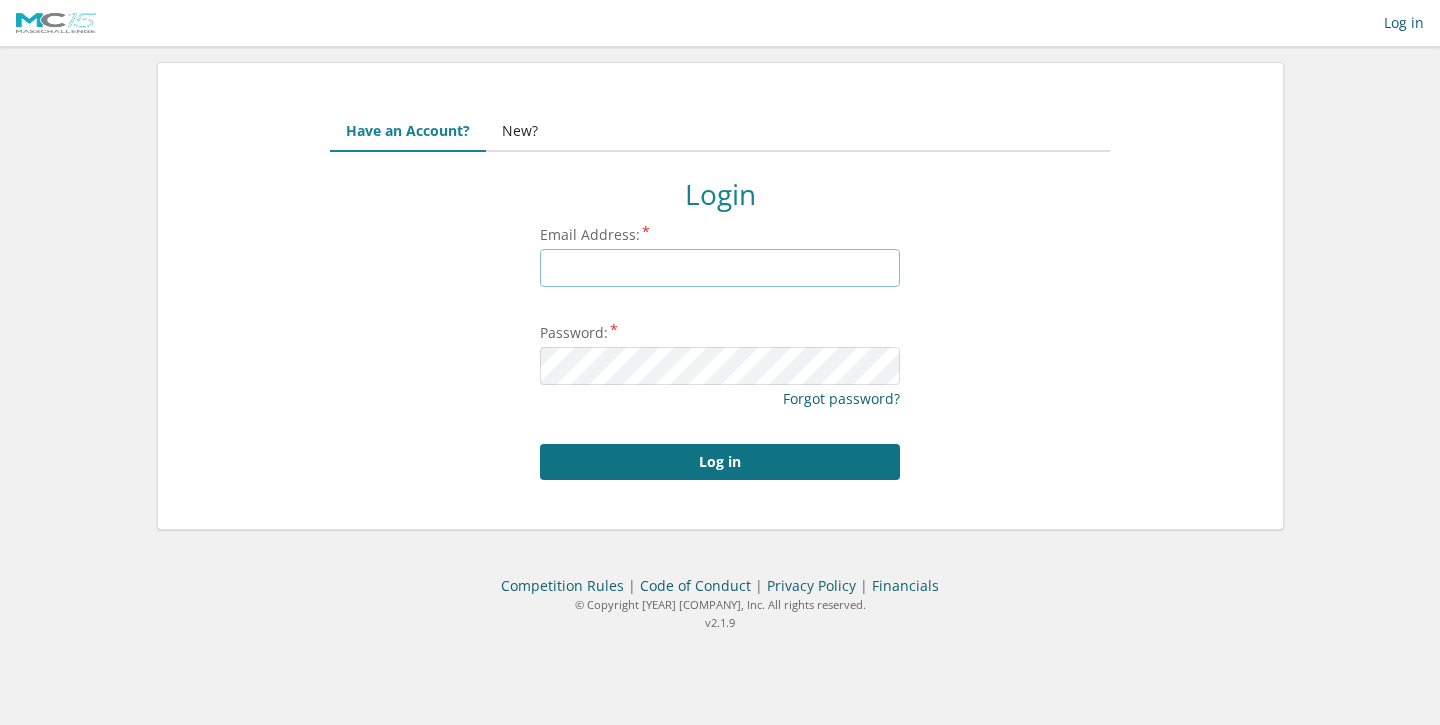 type on "[USERNAME]@example.com" 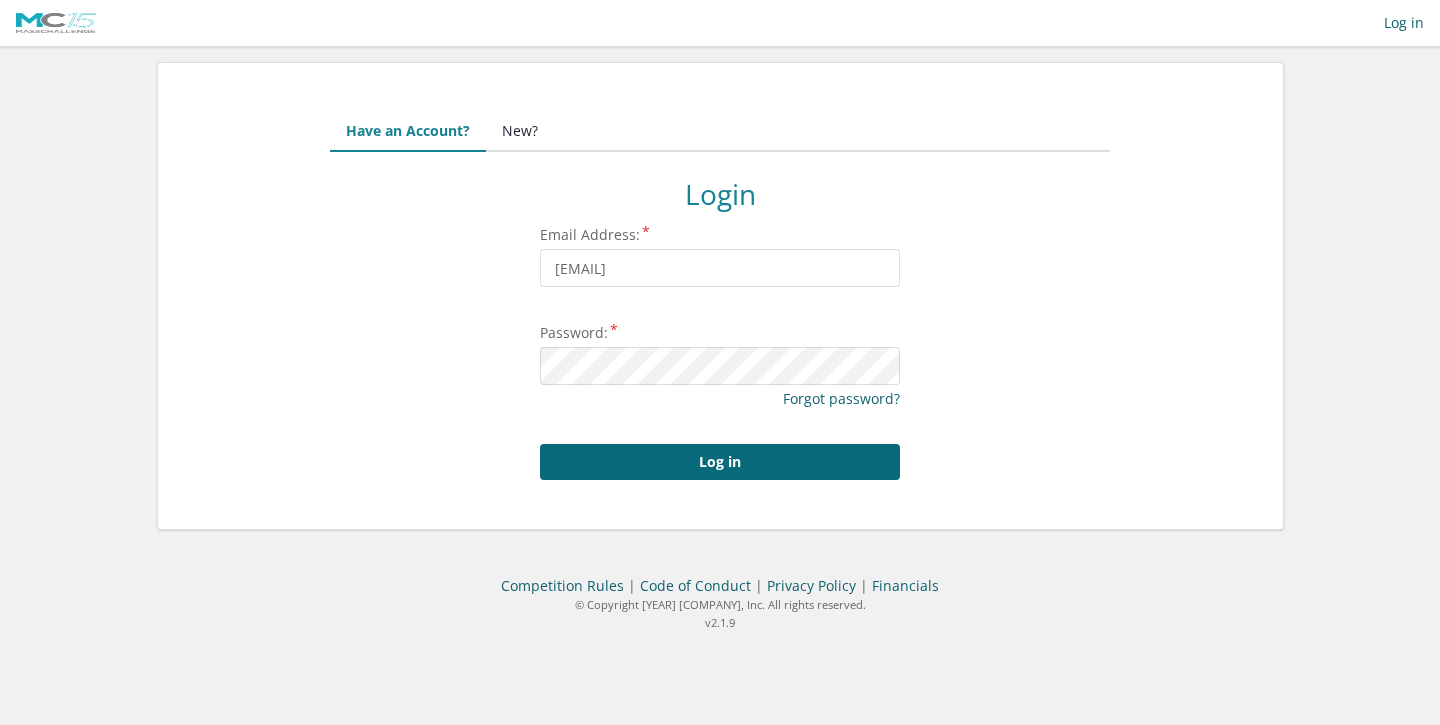 click on "Log in" at bounding box center [720, 462] 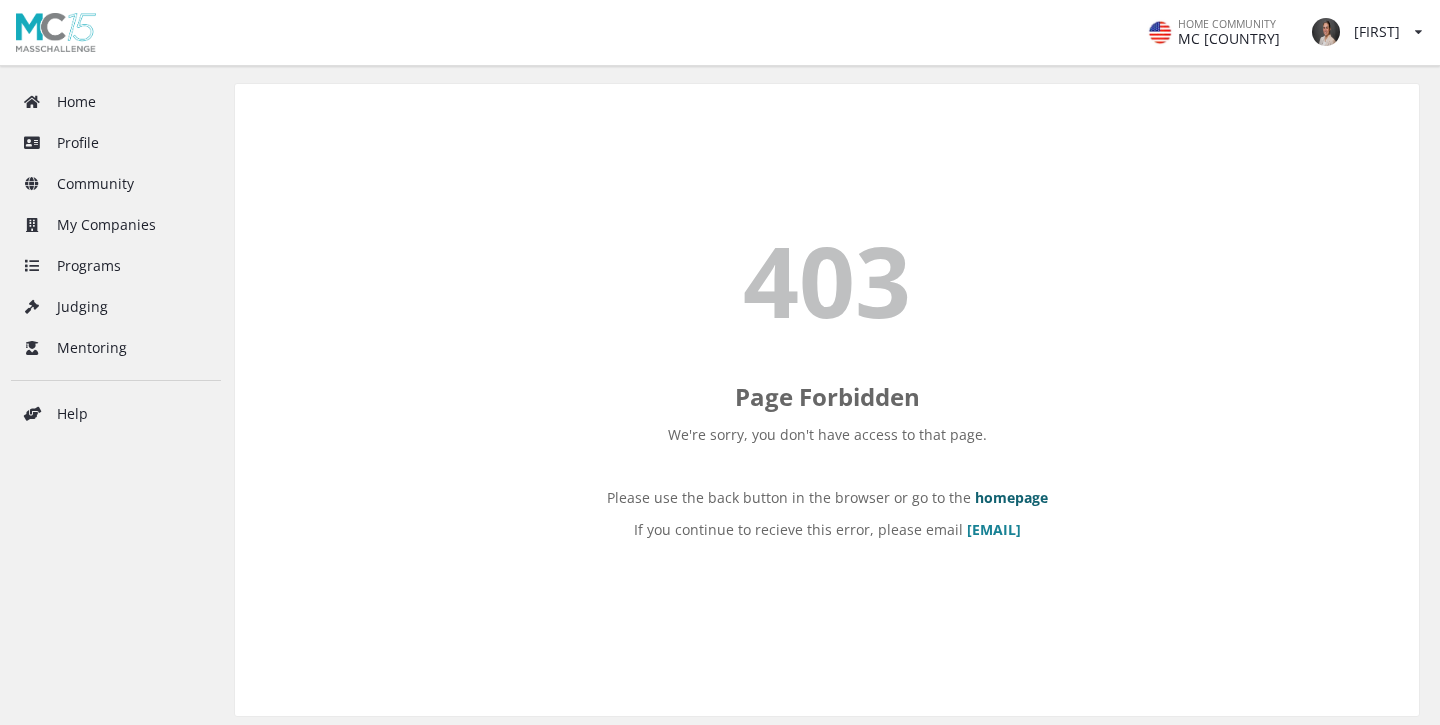 scroll, scrollTop: 0, scrollLeft: 0, axis: both 